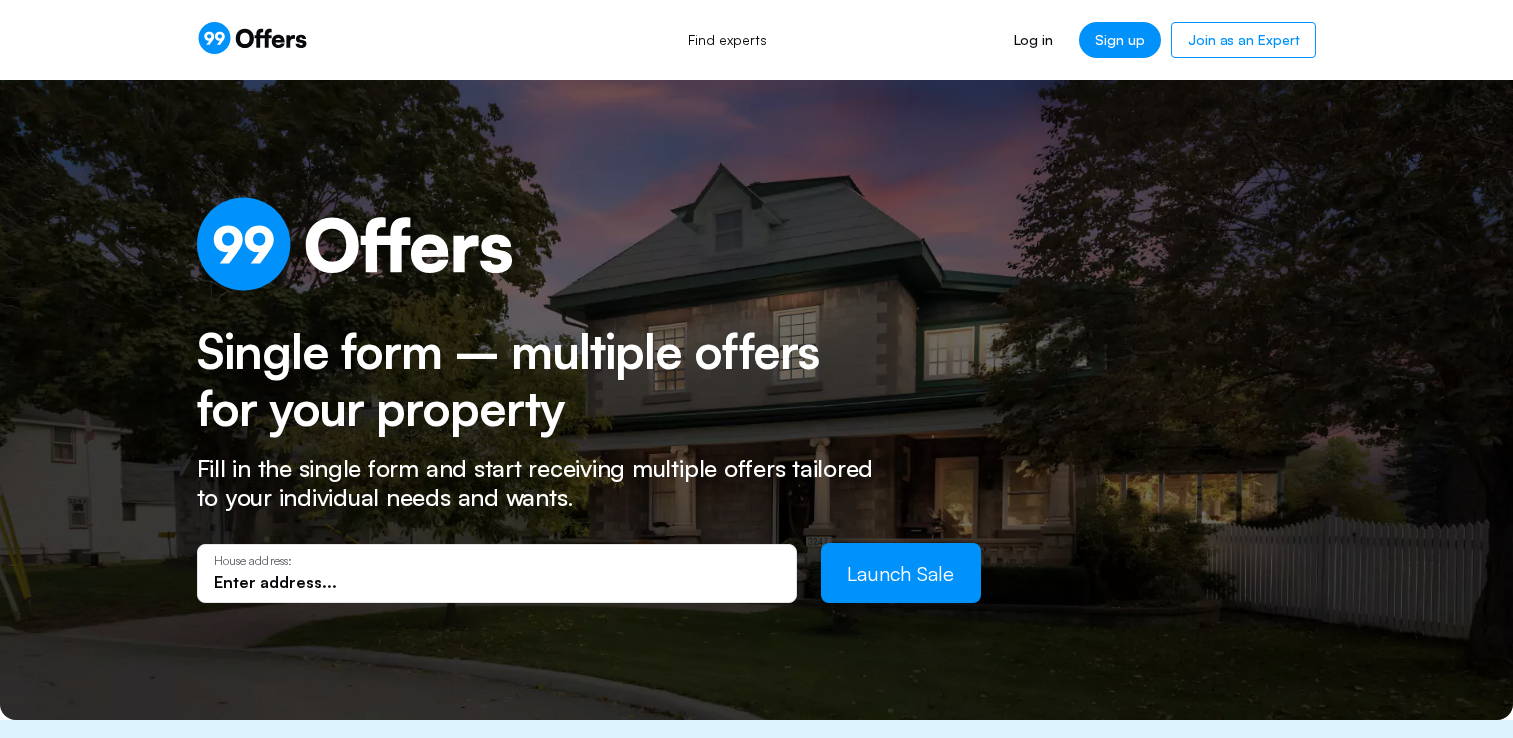 scroll, scrollTop: 0, scrollLeft: 0, axis: both 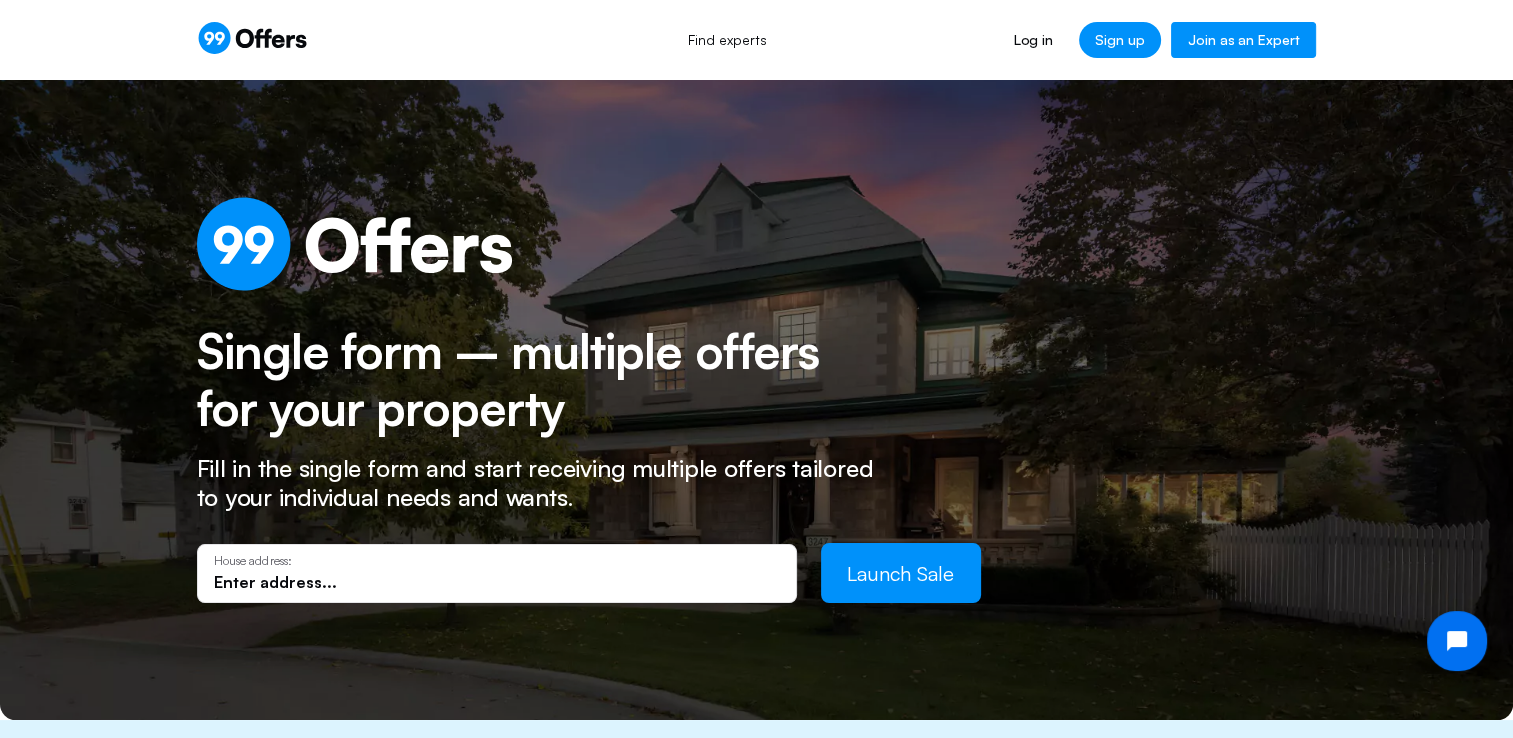click on "Join as an Expert" at bounding box center [1243, 40] 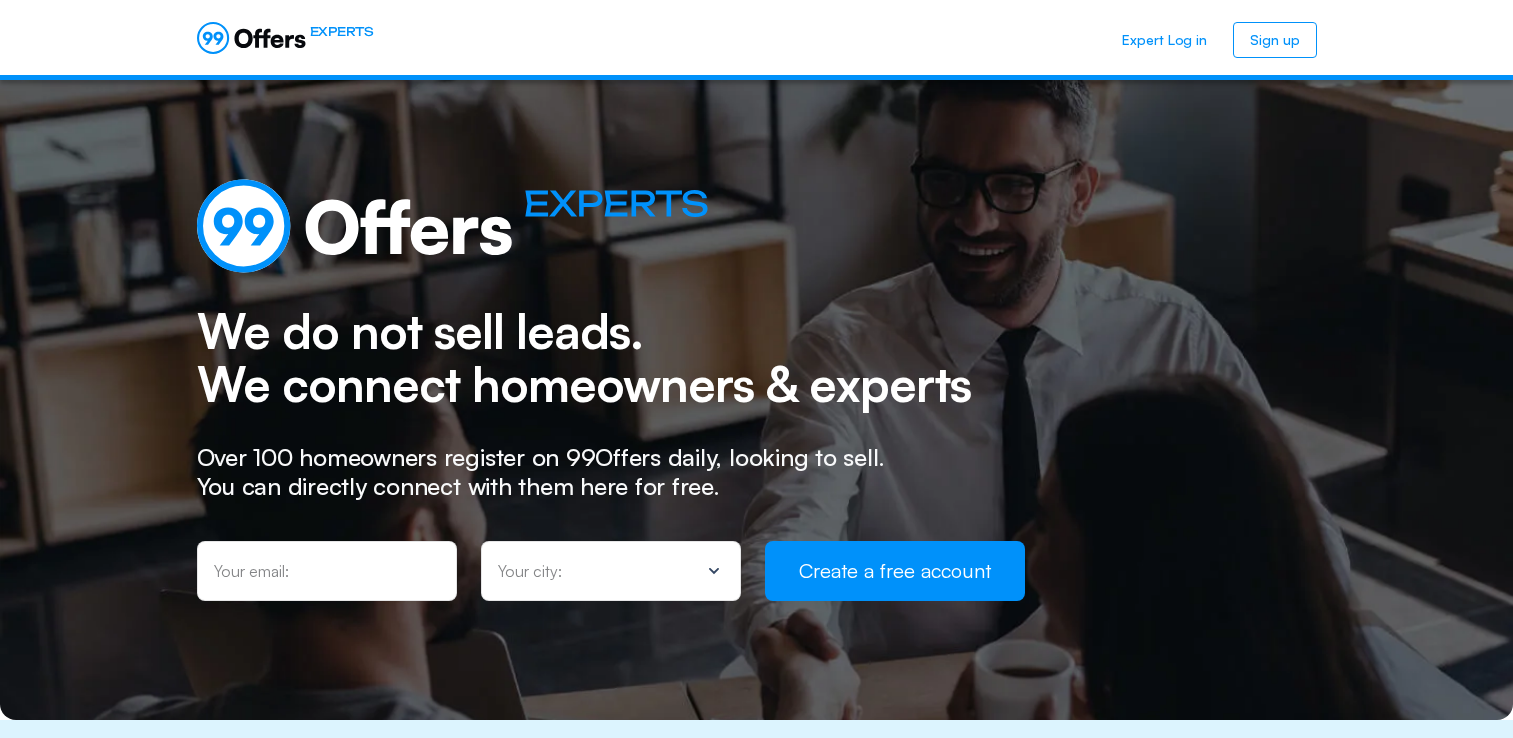 scroll, scrollTop: 0, scrollLeft: 0, axis: both 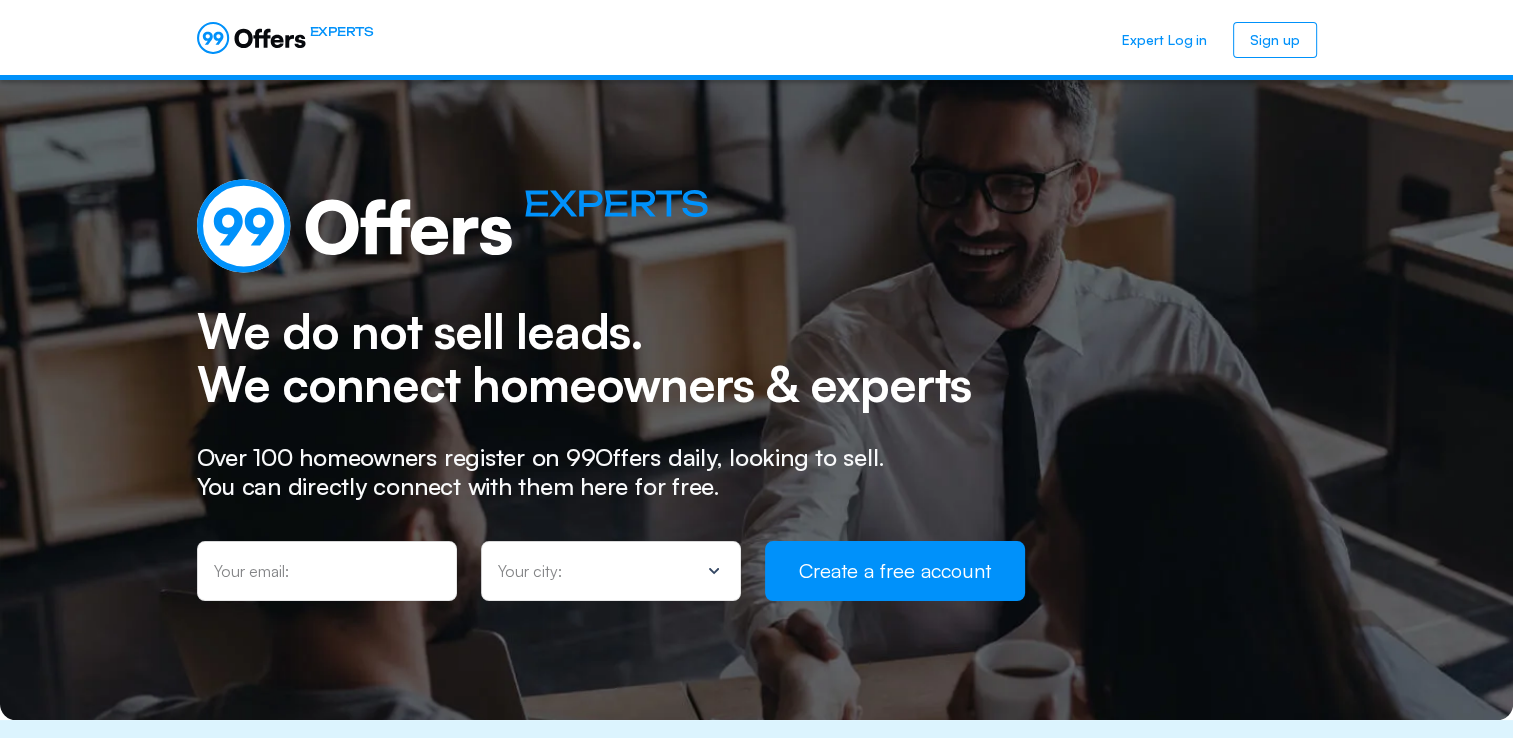 click at bounding box center [327, 571] 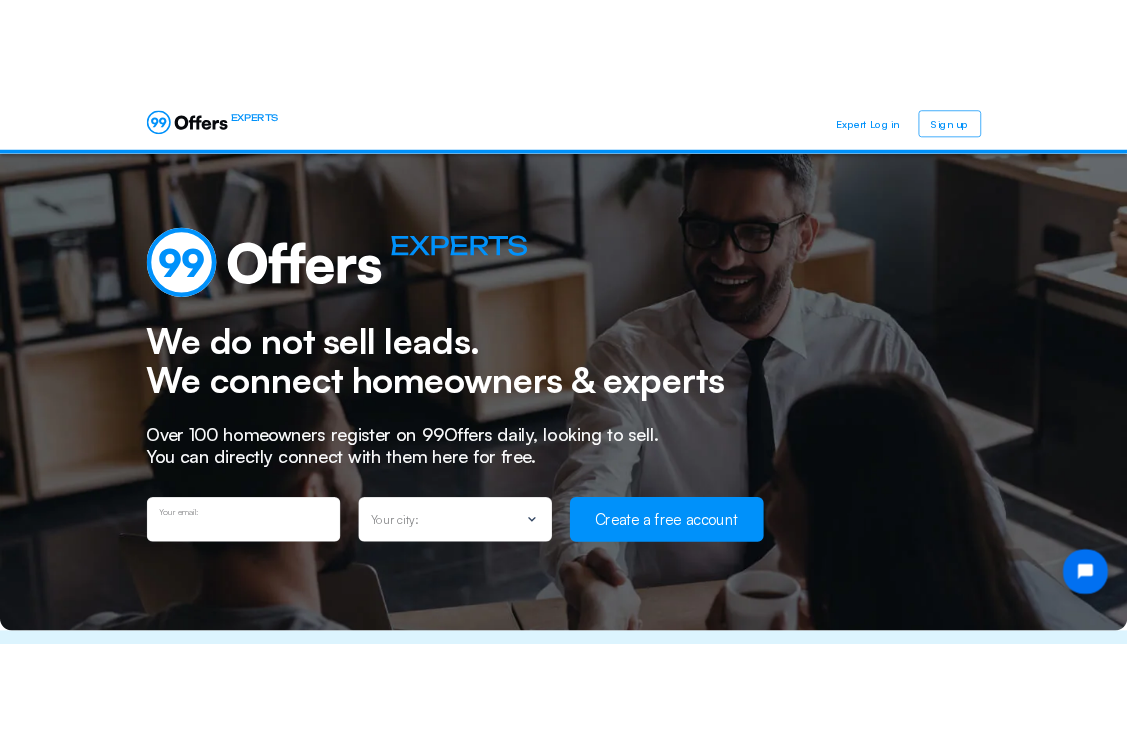 scroll, scrollTop: 0, scrollLeft: 0, axis: both 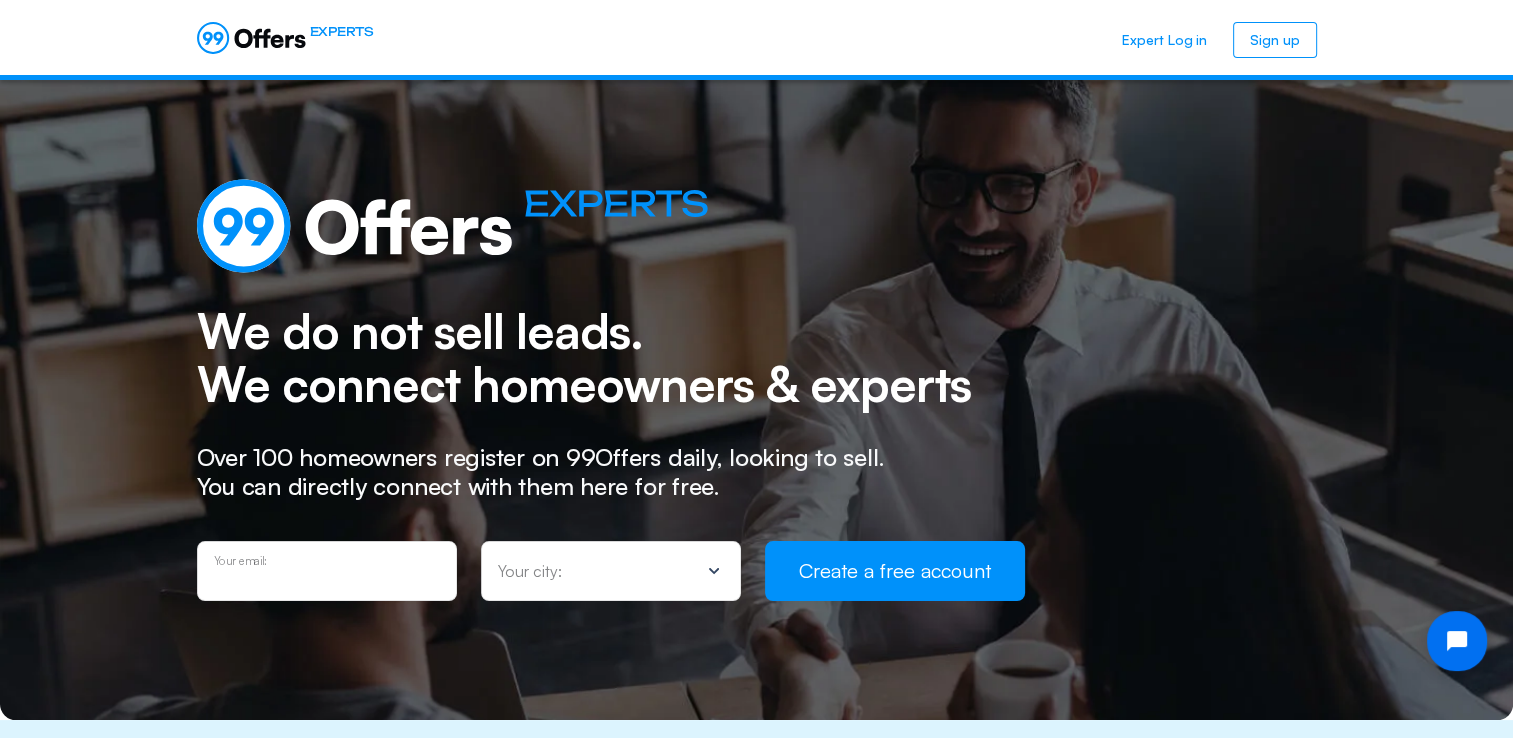 click at bounding box center [327, 578] 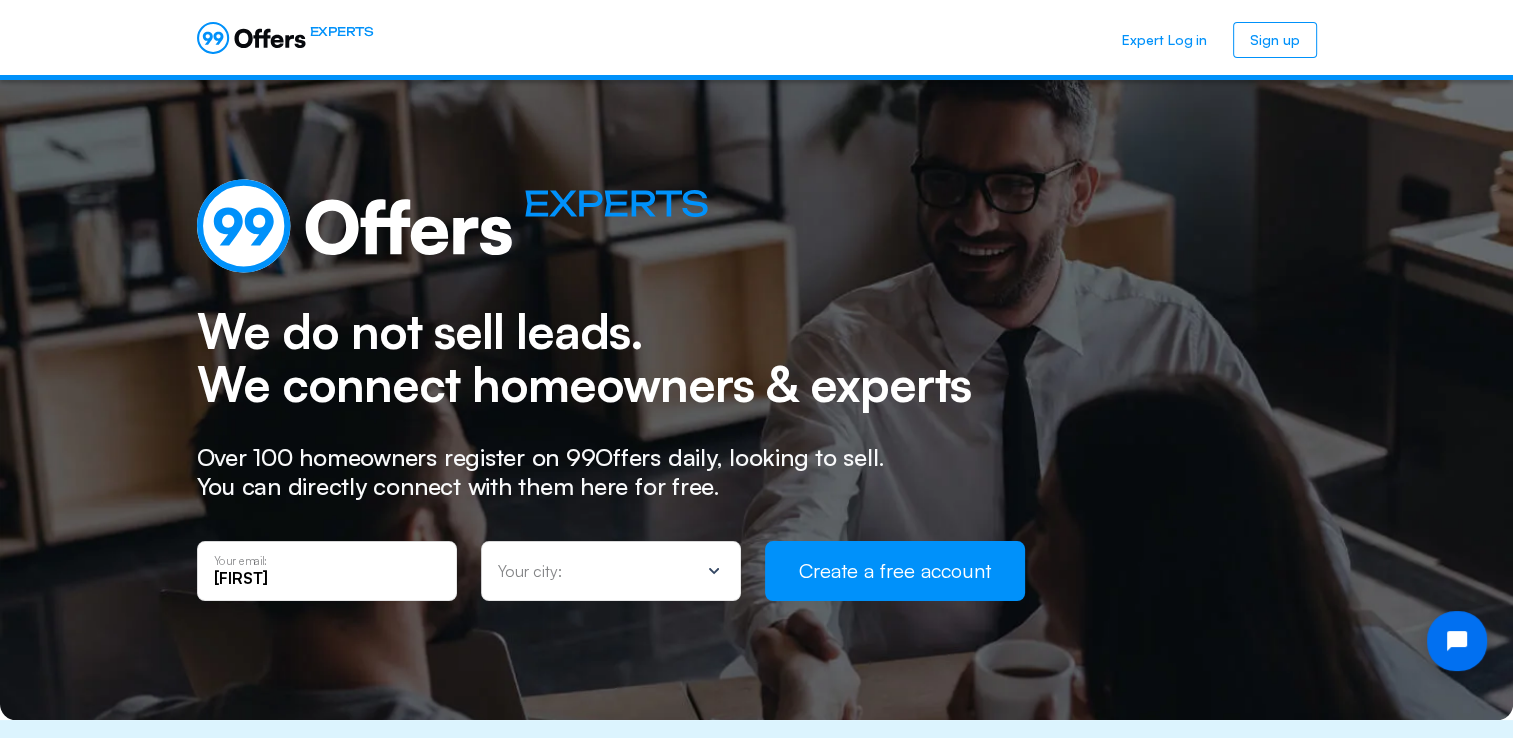 type on "Sandra@[EXAMPLE_DOMAIN]" 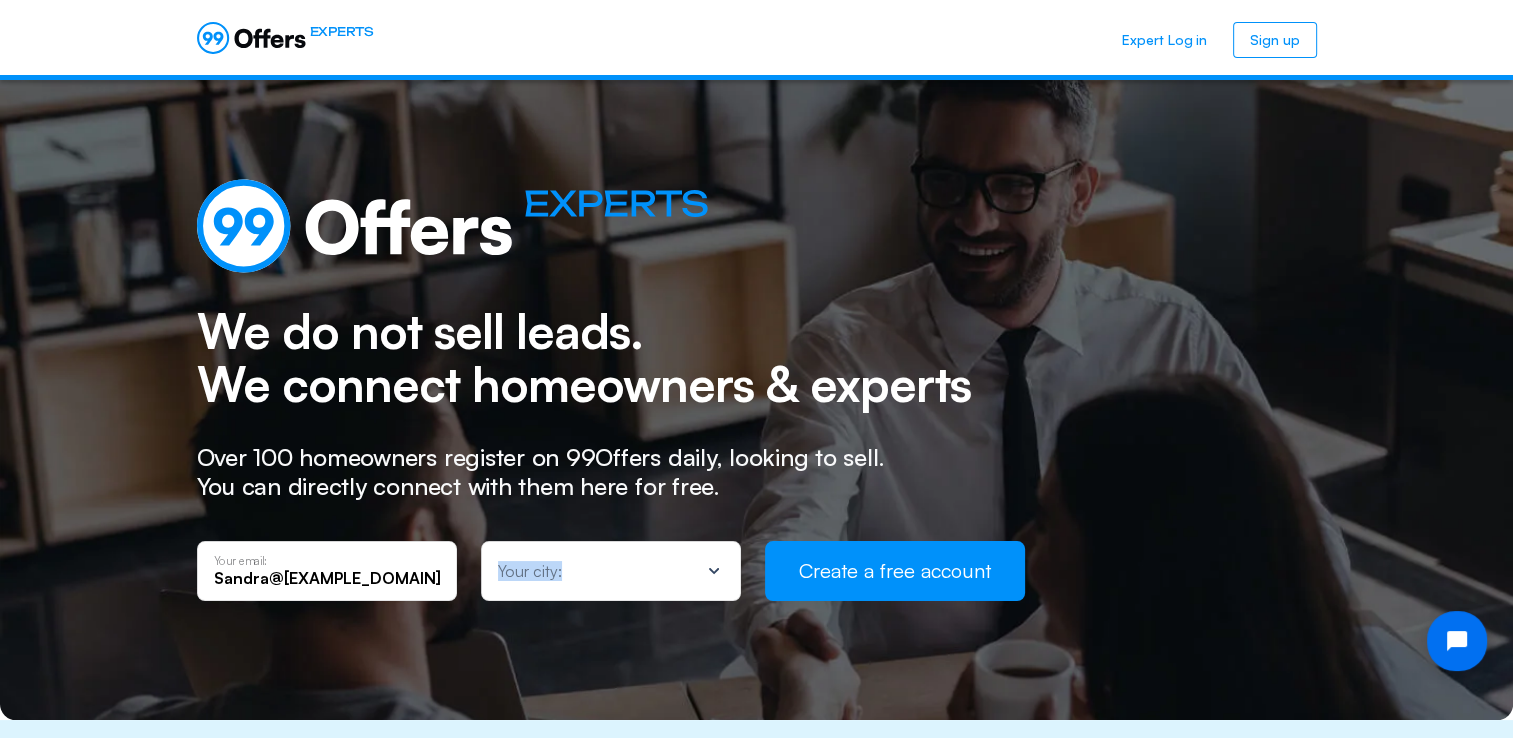 click on "Your city:" at bounding box center (611, 571) 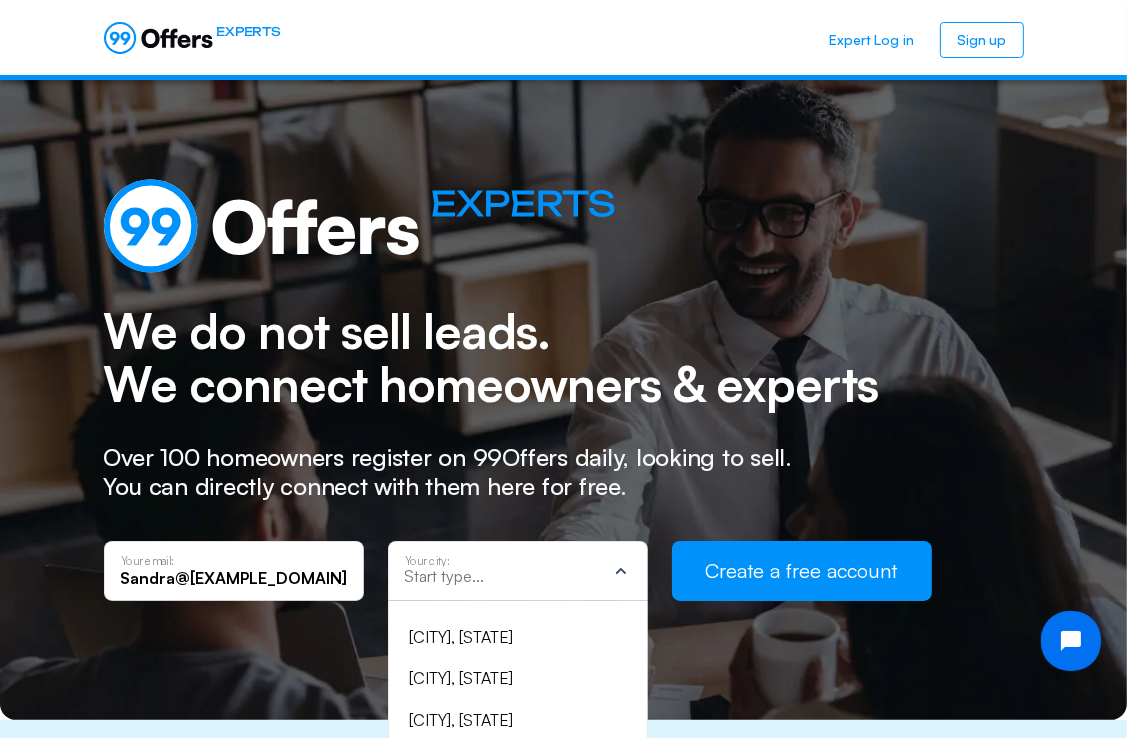 click at bounding box center (505, 576) 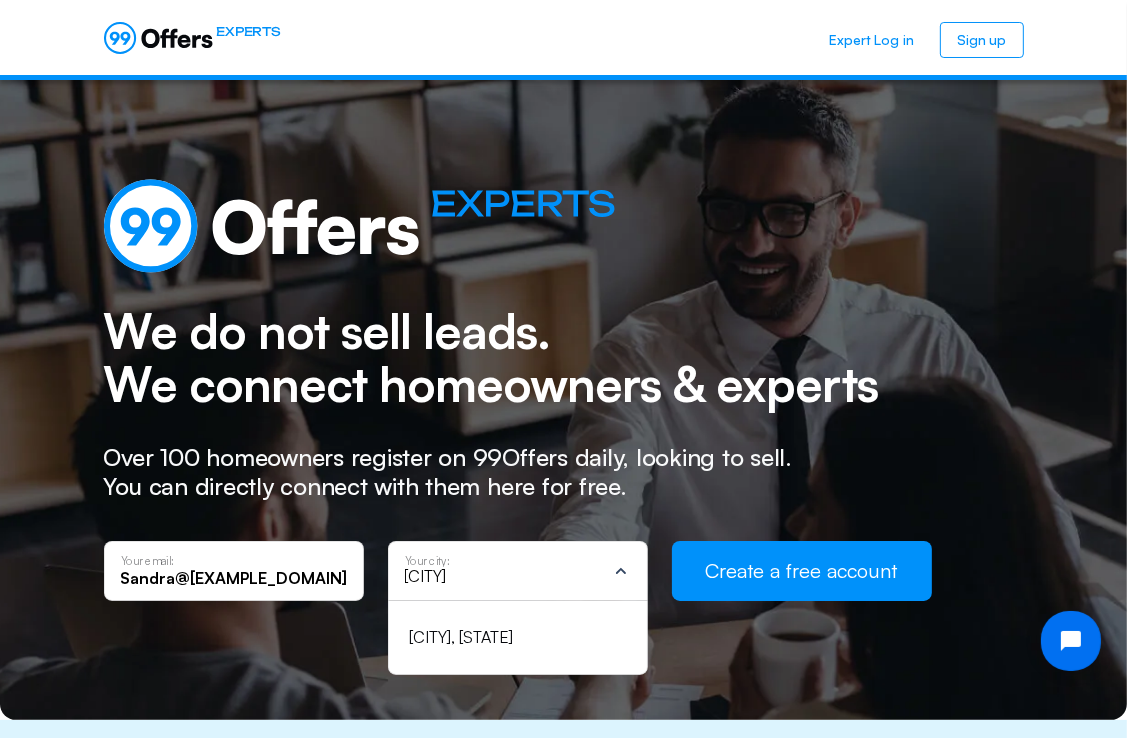 type on "[CITY]" 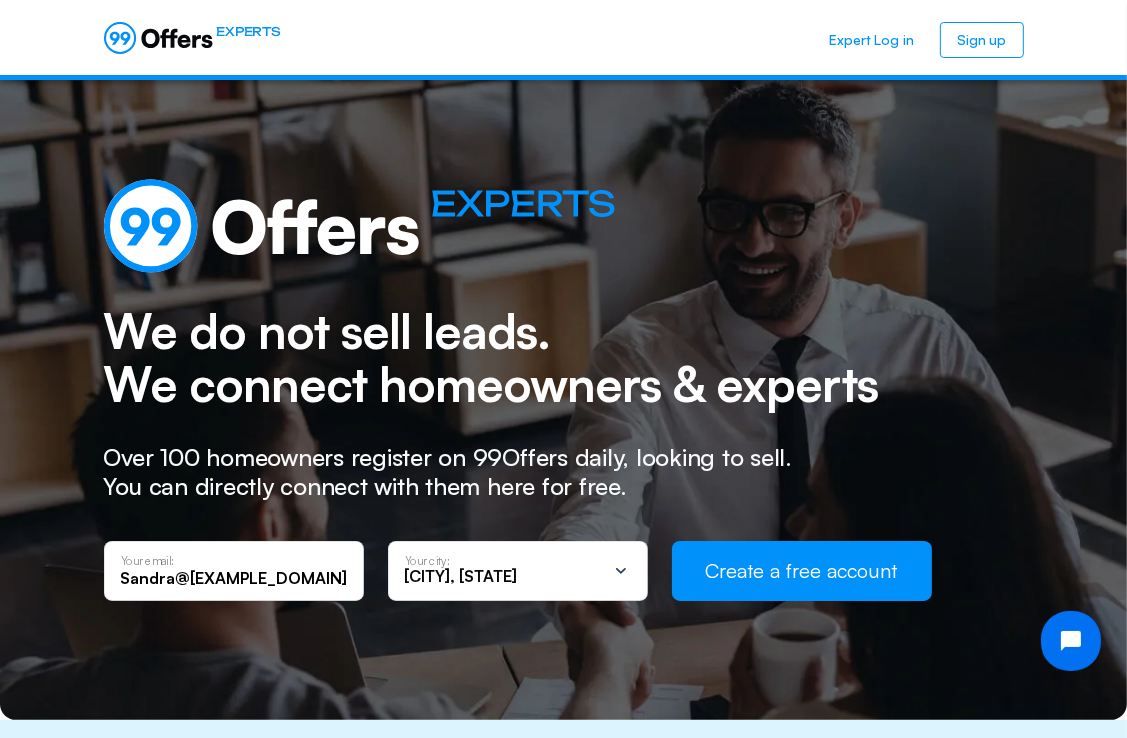 click on "Create a free account" at bounding box center (802, 571) 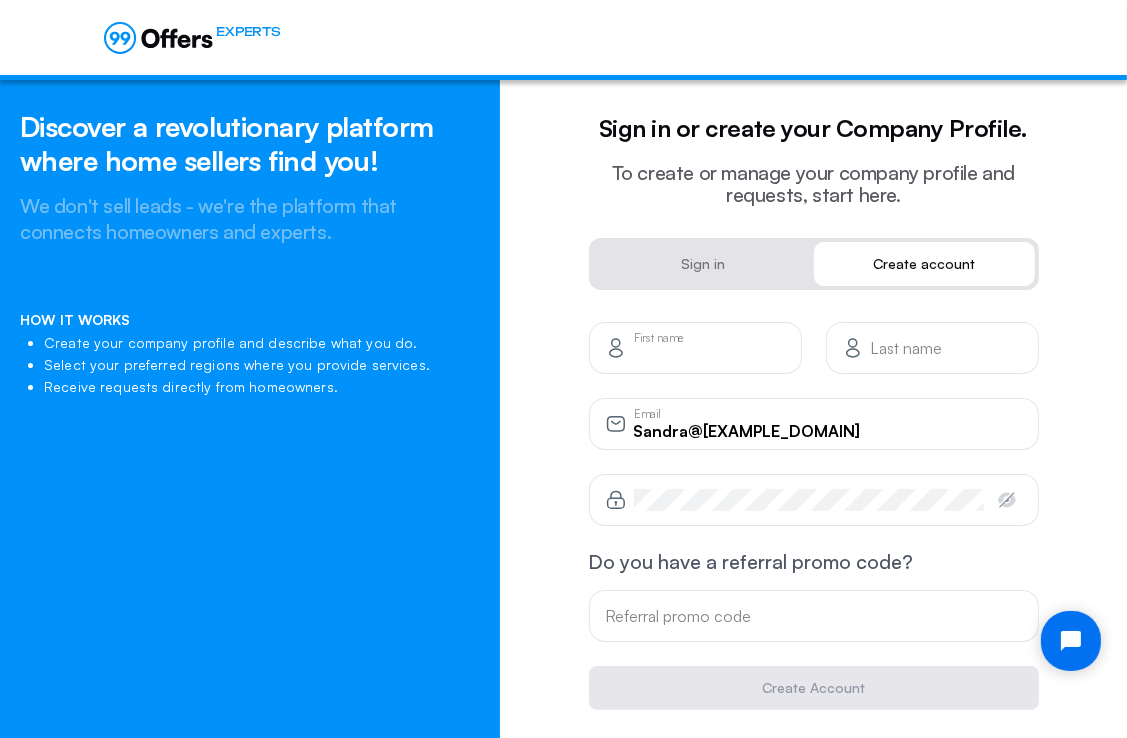 click at bounding box center (709, 355) 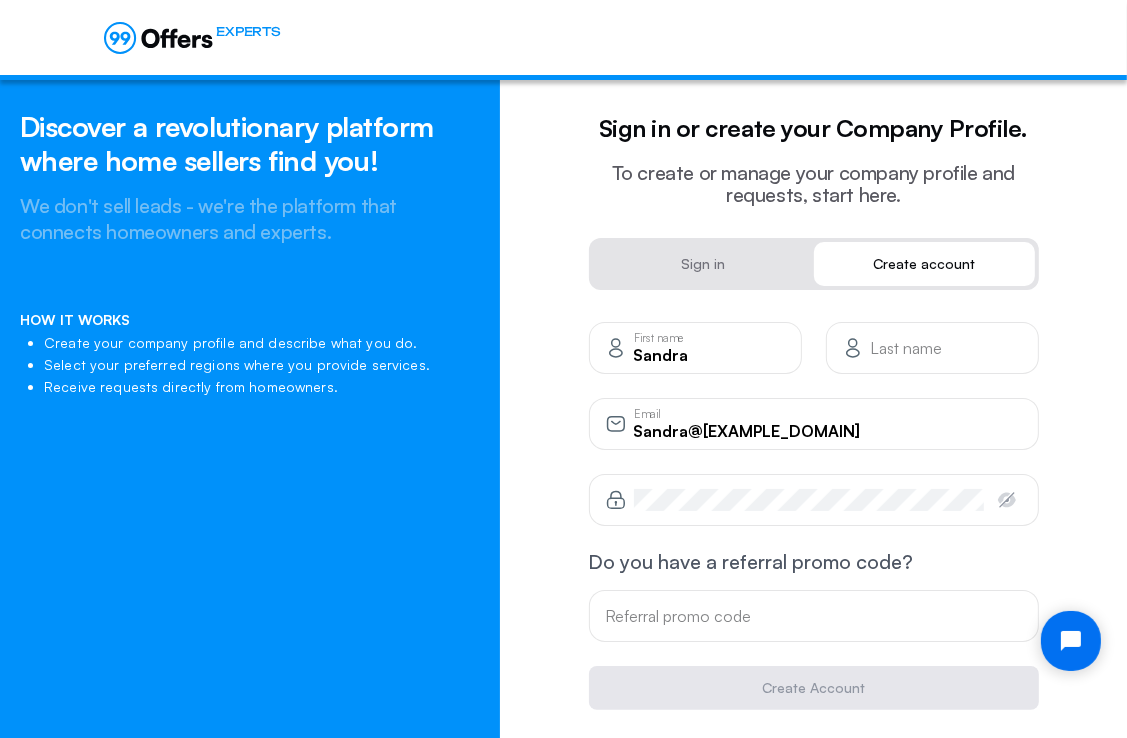 type on "Anderson" 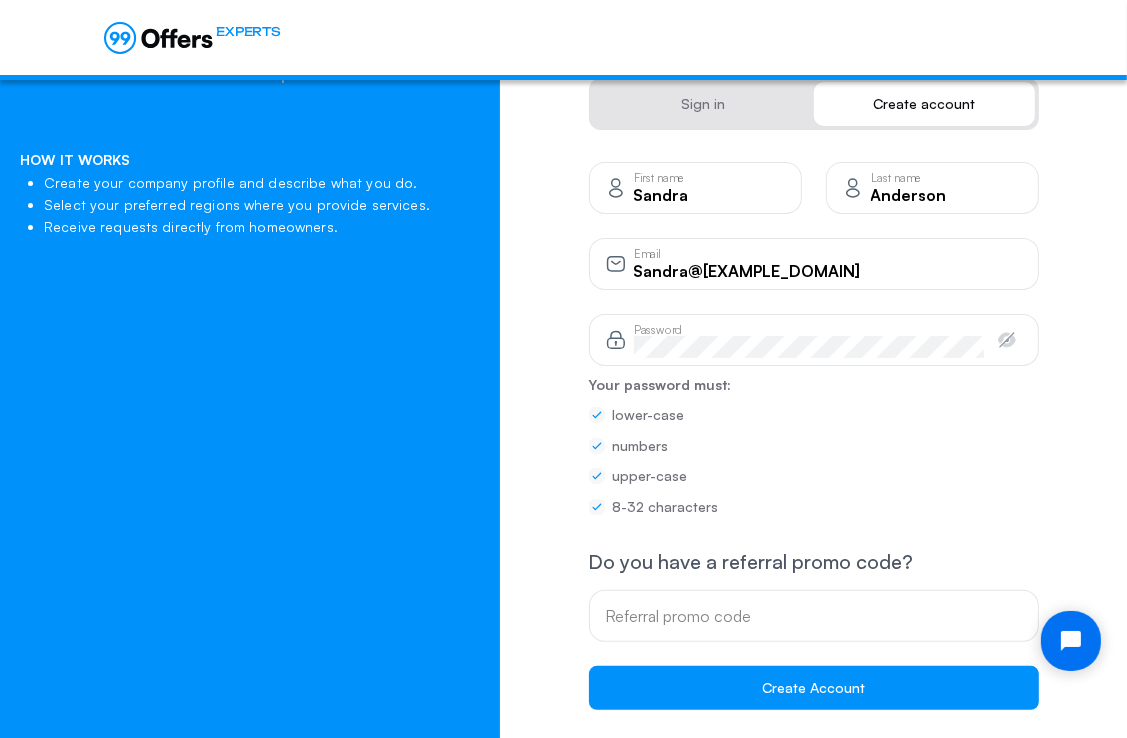 scroll, scrollTop: 166, scrollLeft: 0, axis: vertical 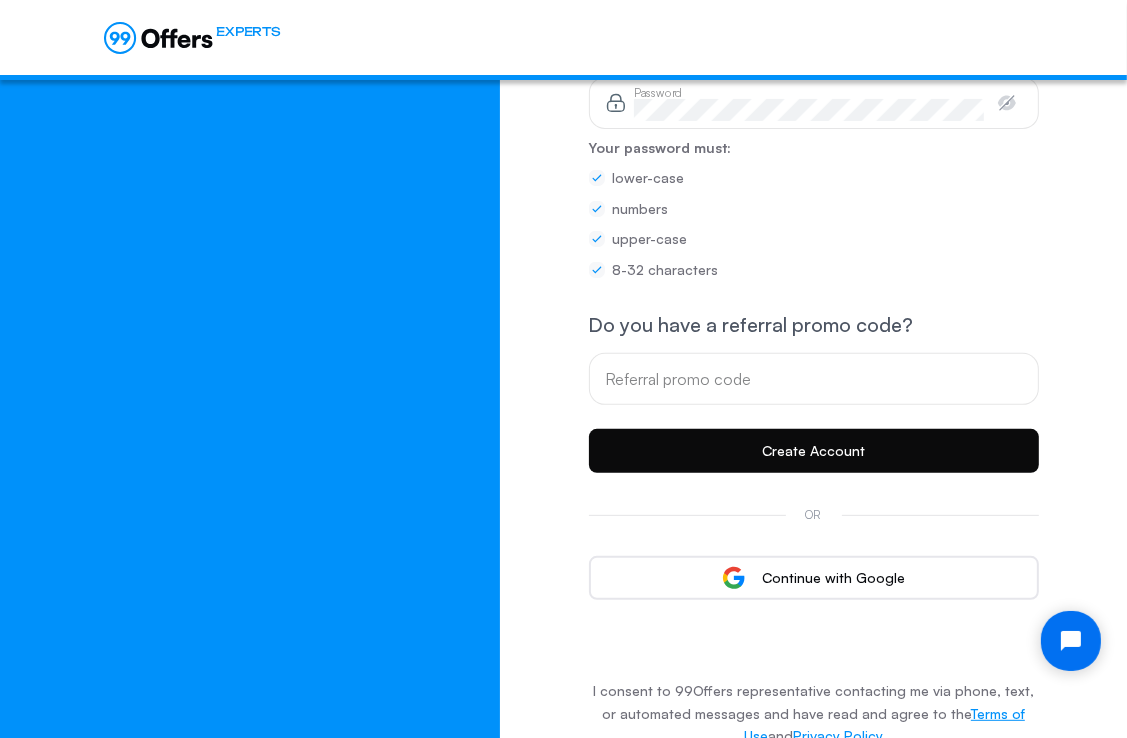 click on "Create Account" at bounding box center (814, 451) 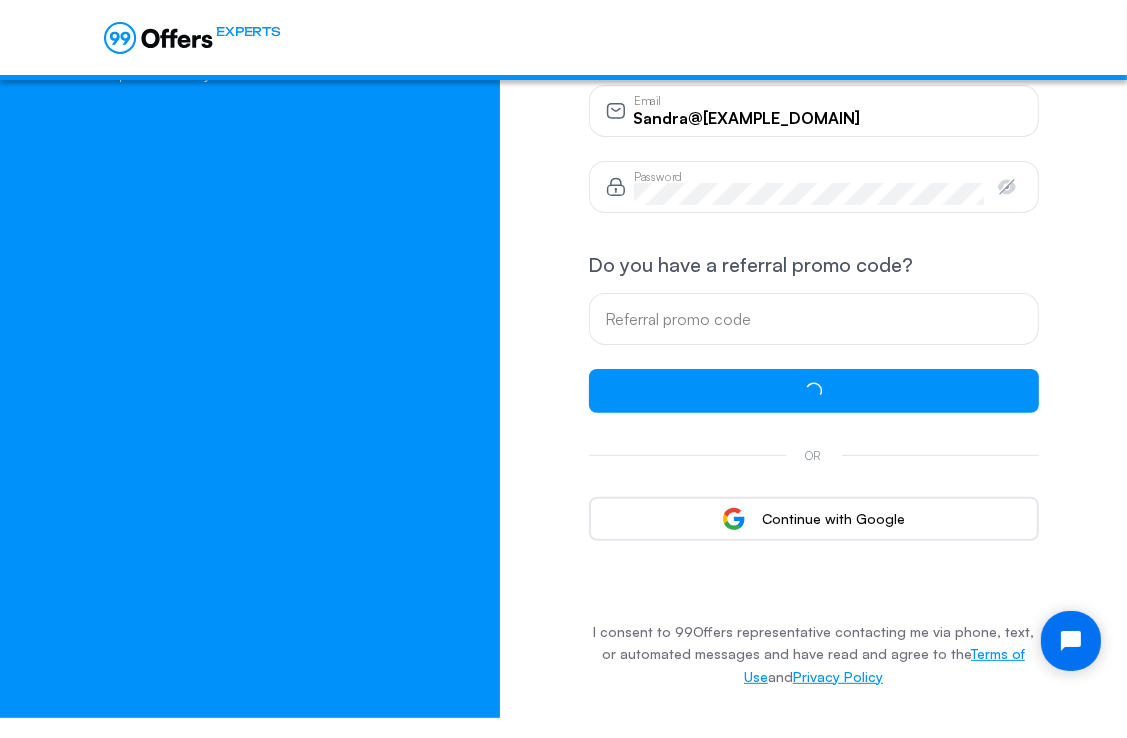 scroll, scrollTop: 19, scrollLeft: 0, axis: vertical 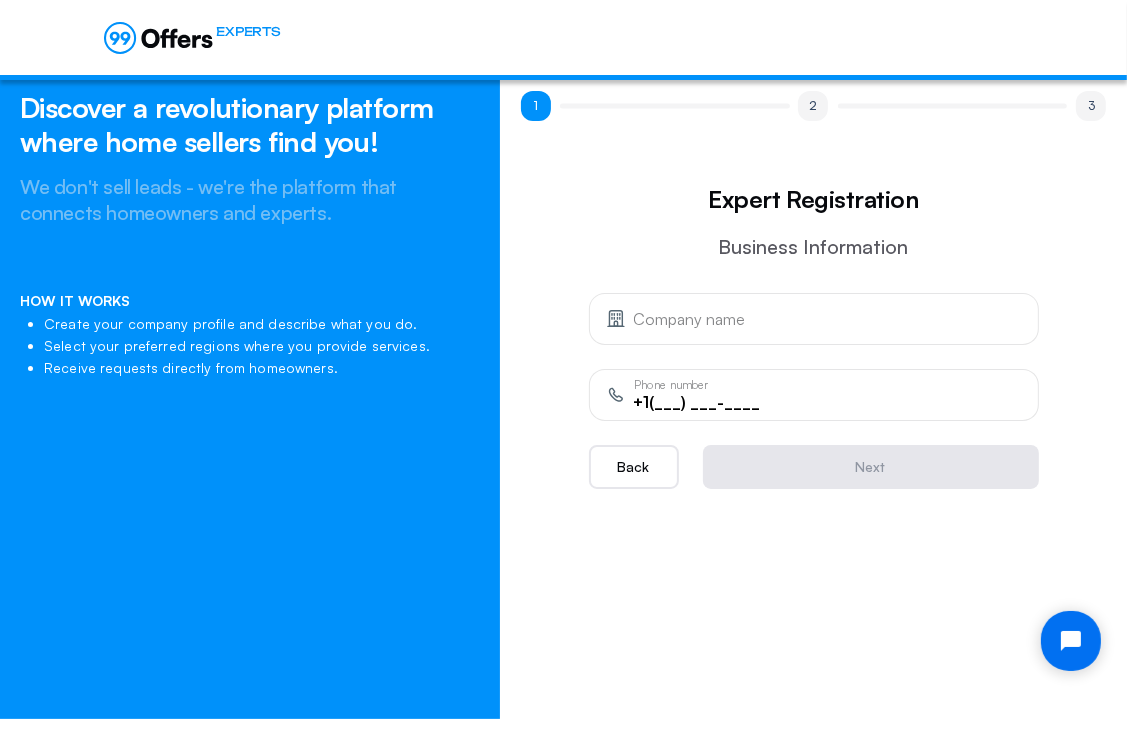 click at bounding box center [828, 319] 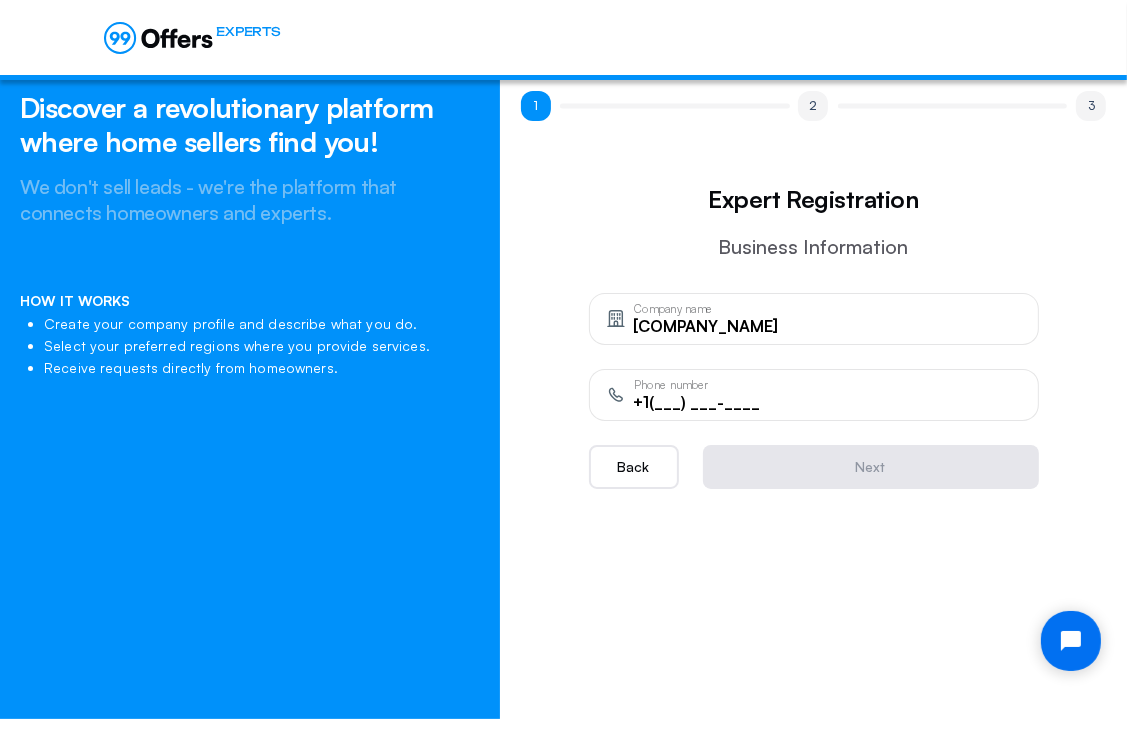 type on "[COMPANY_NAME]" 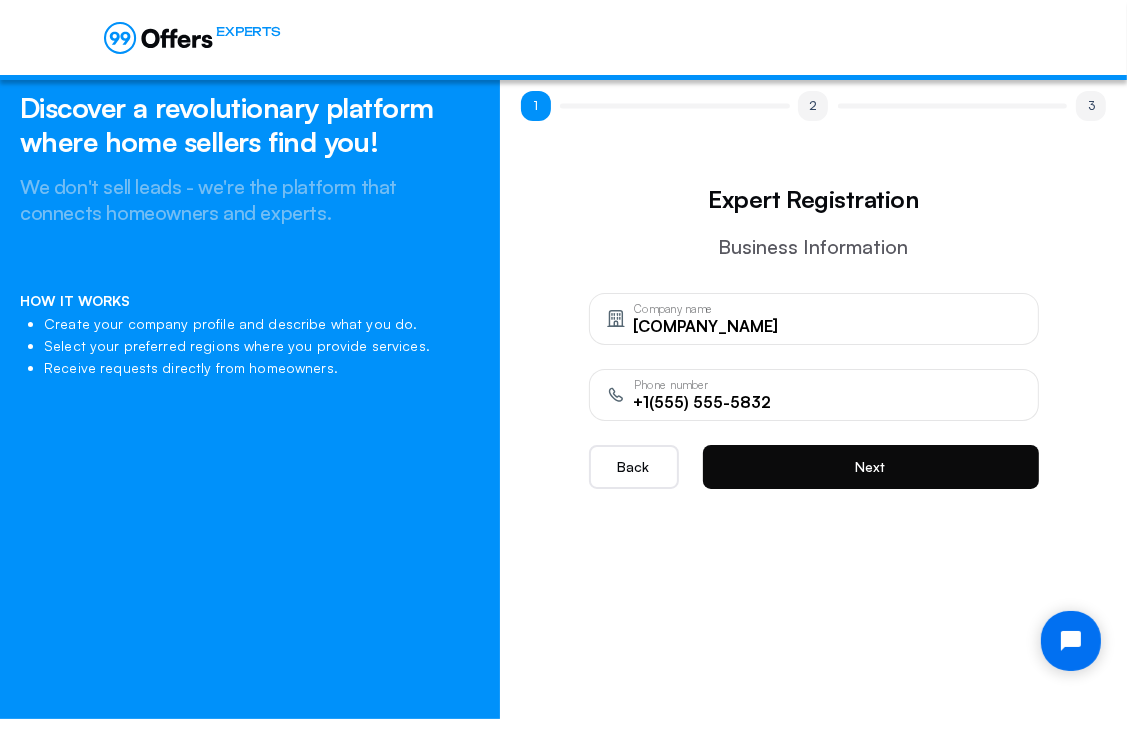 type on "+1(555) 555-5832" 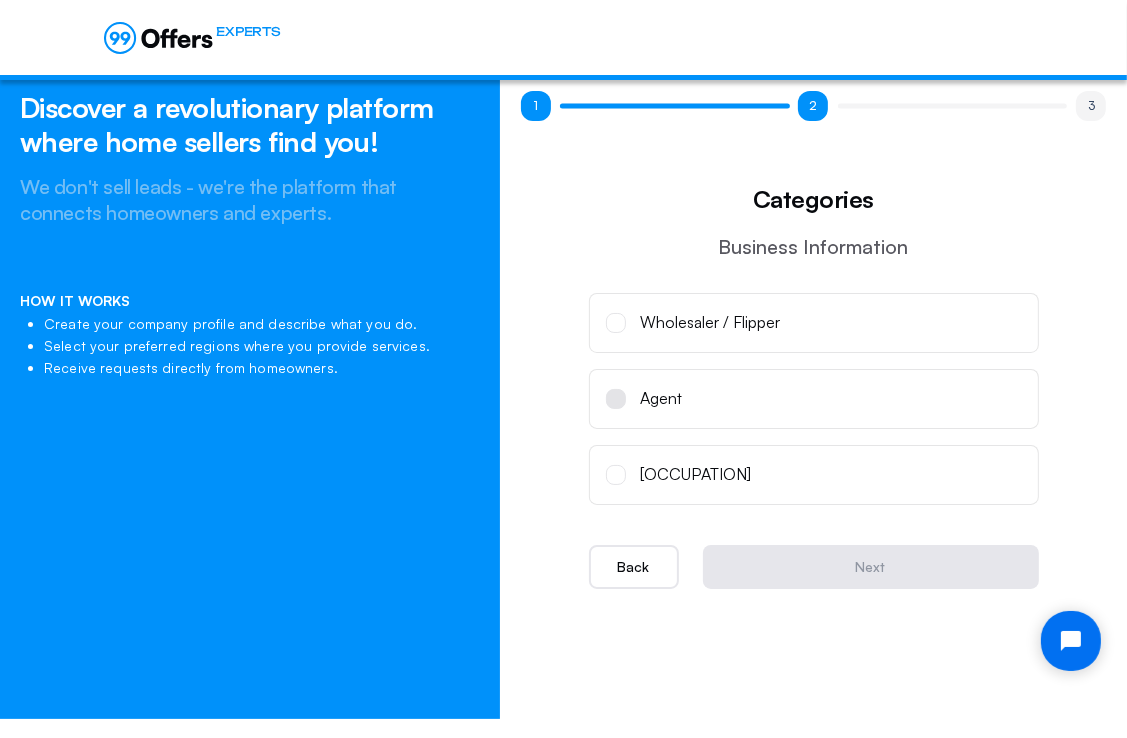 click at bounding box center [616, 323] 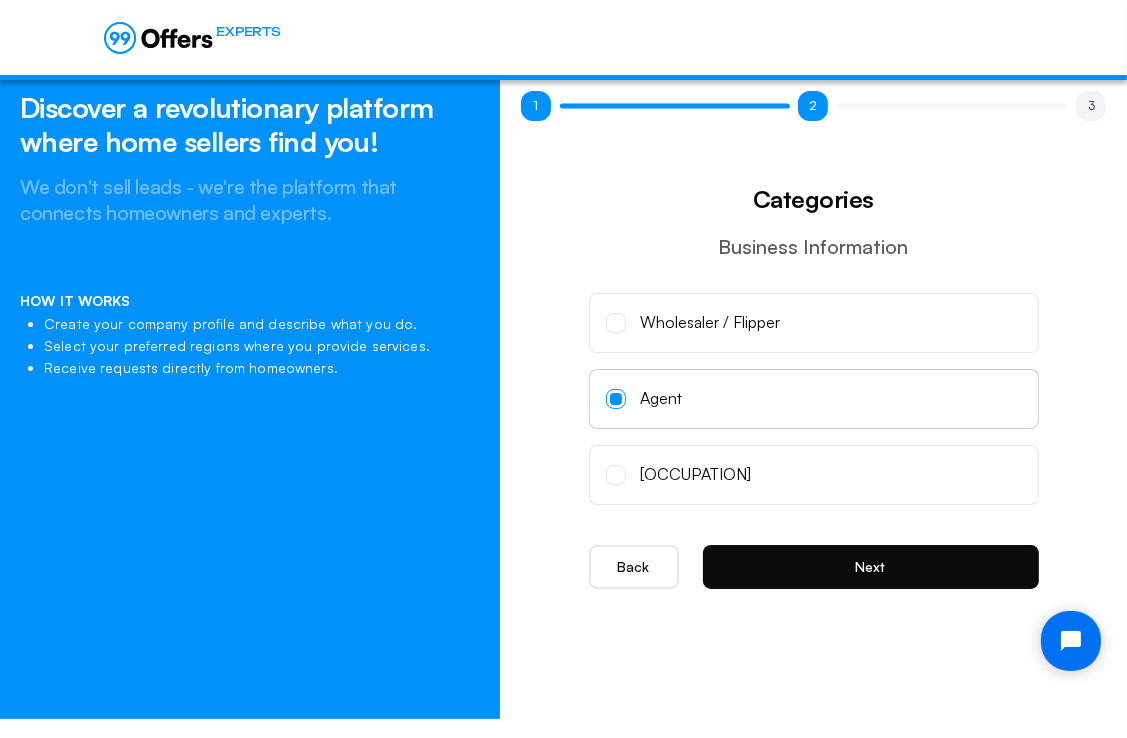 click on "Next" at bounding box center (871, 567) 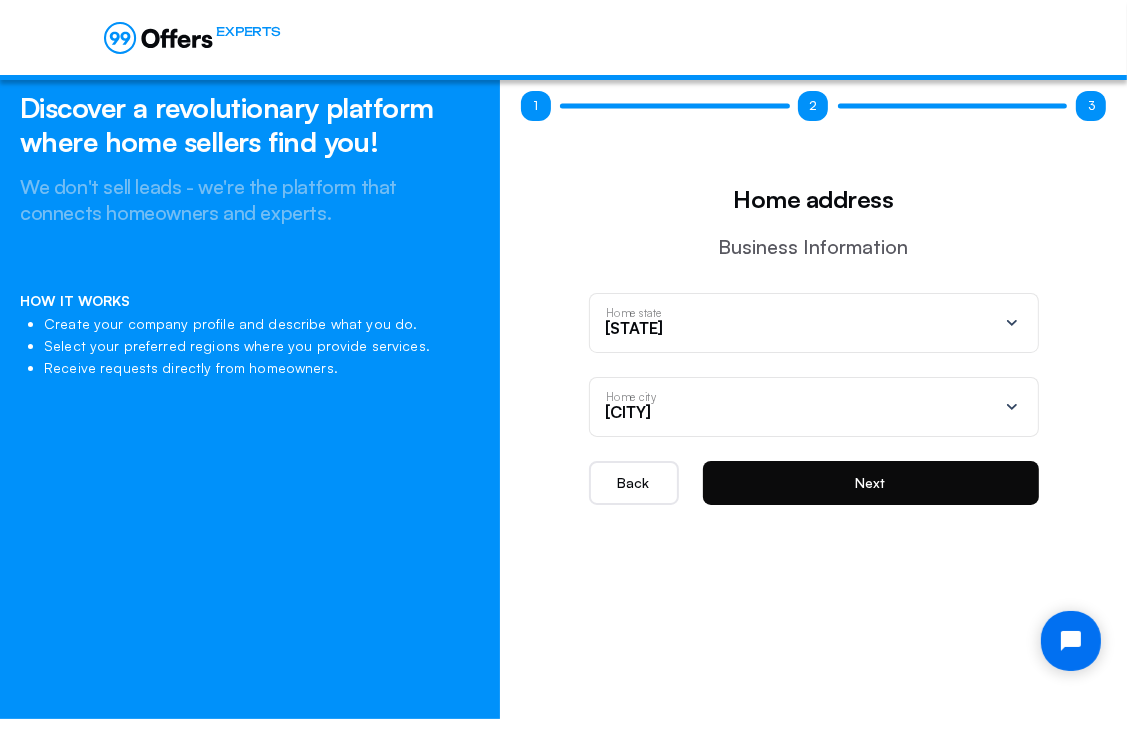 click on "Next" at bounding box center [871, 483] 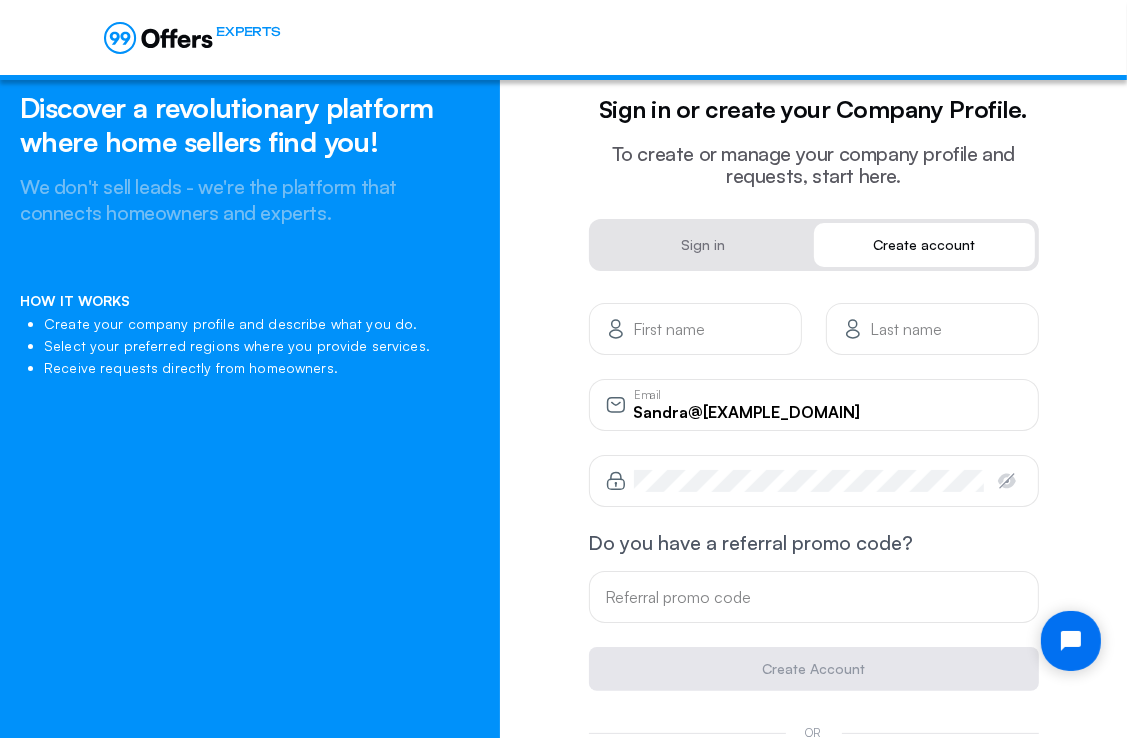 scroll, scrollTop: 0, scrollLeft: 0, axis: both 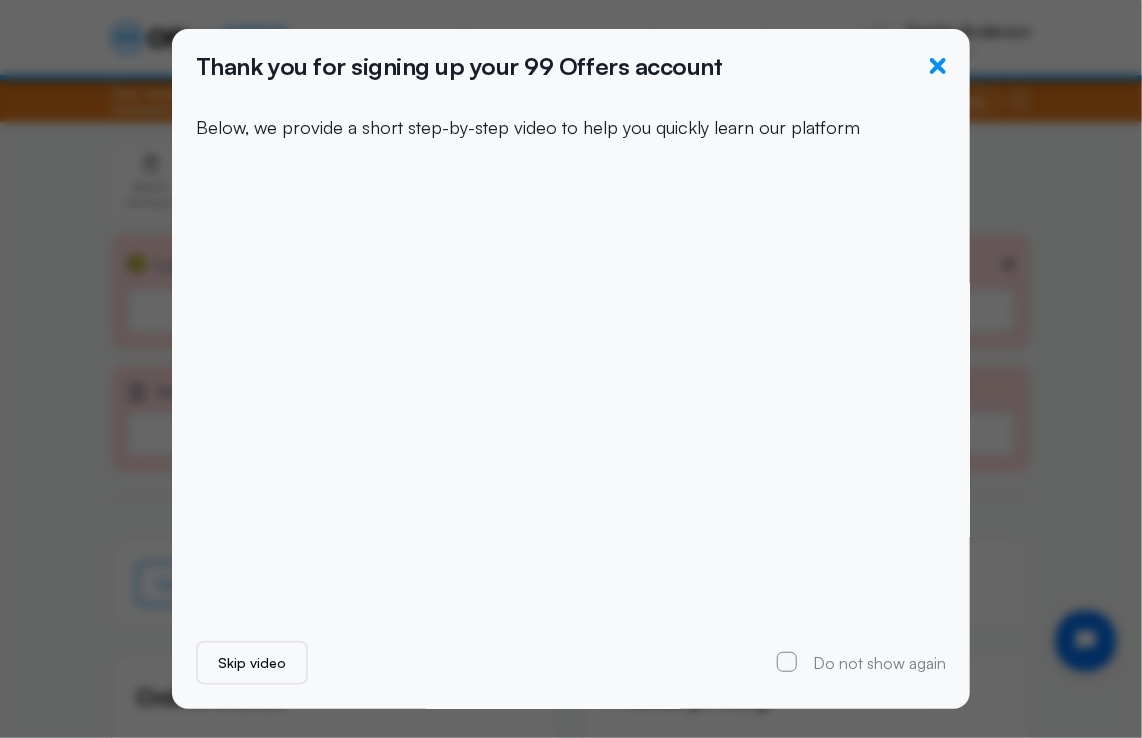click at bounding box center (938, 66) 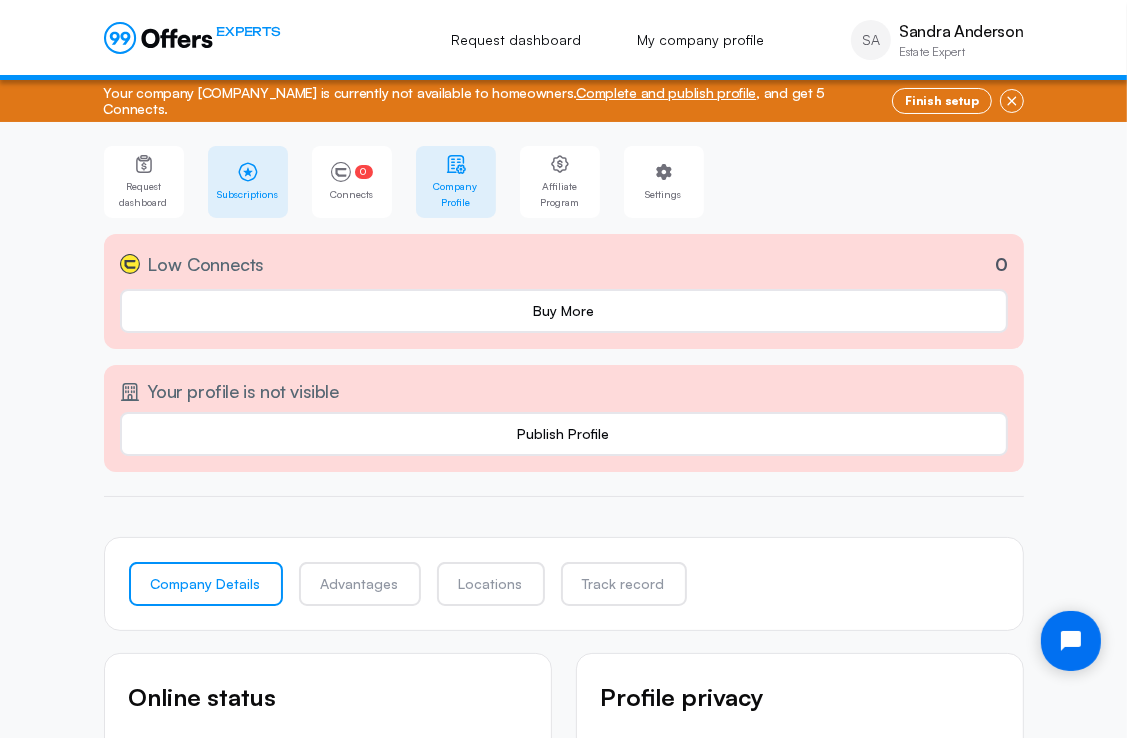 click at bounding box center [247, 171] 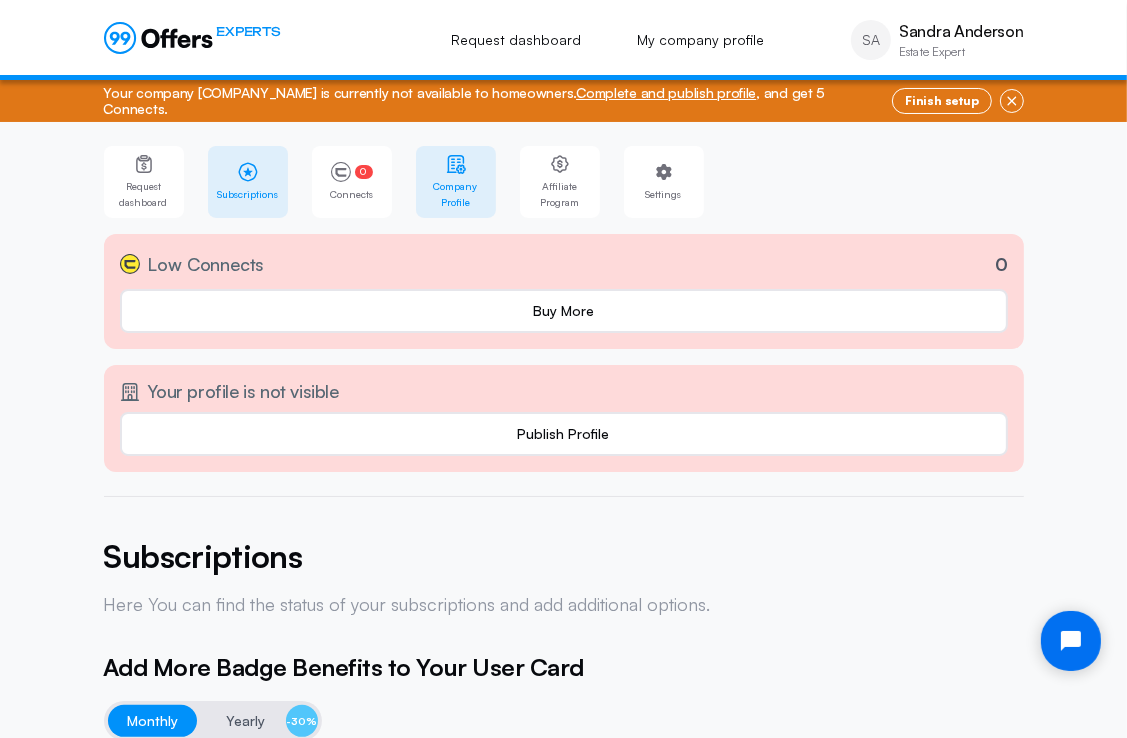 click on "Company Profile" at bounding box center (456, 194) 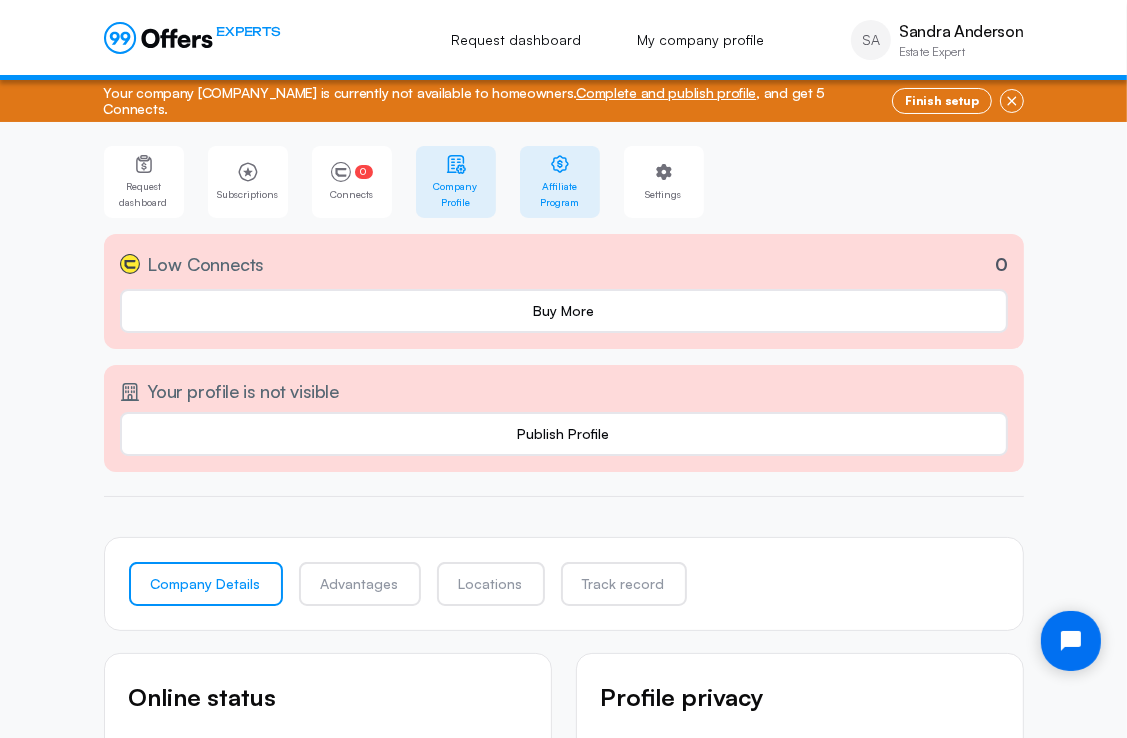 click at bounding box center (560, 164) 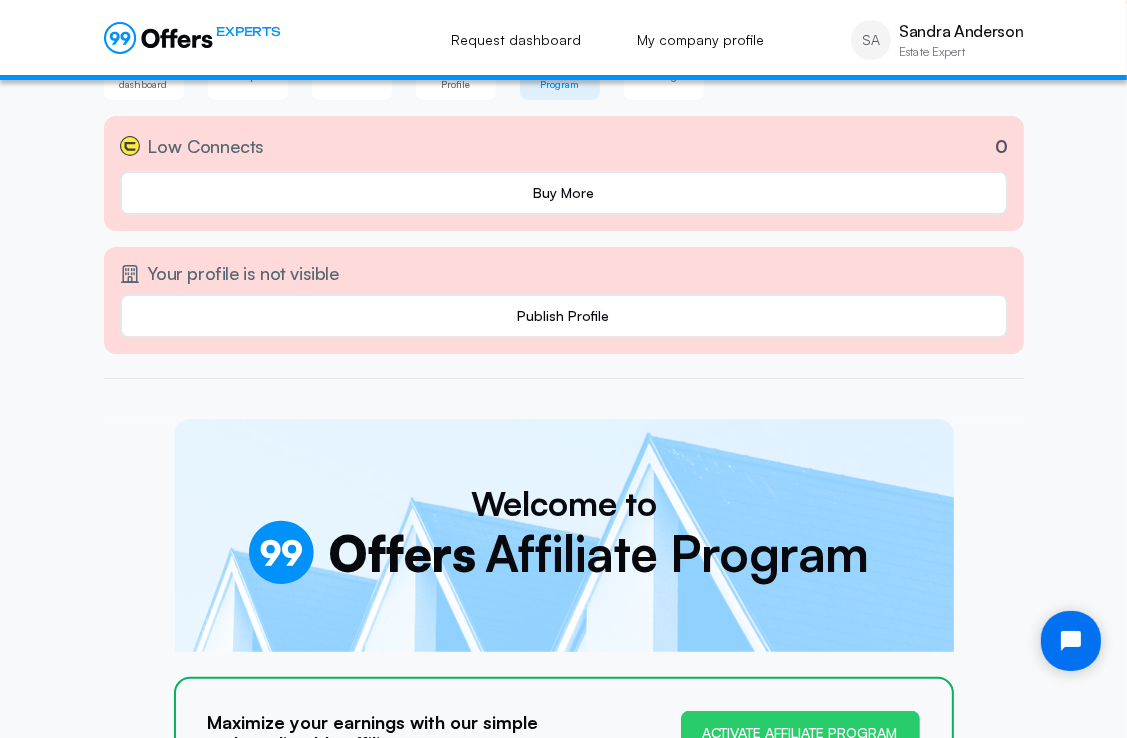 scroll, scrollTop: 0, scrollLeft: 0, axis: both 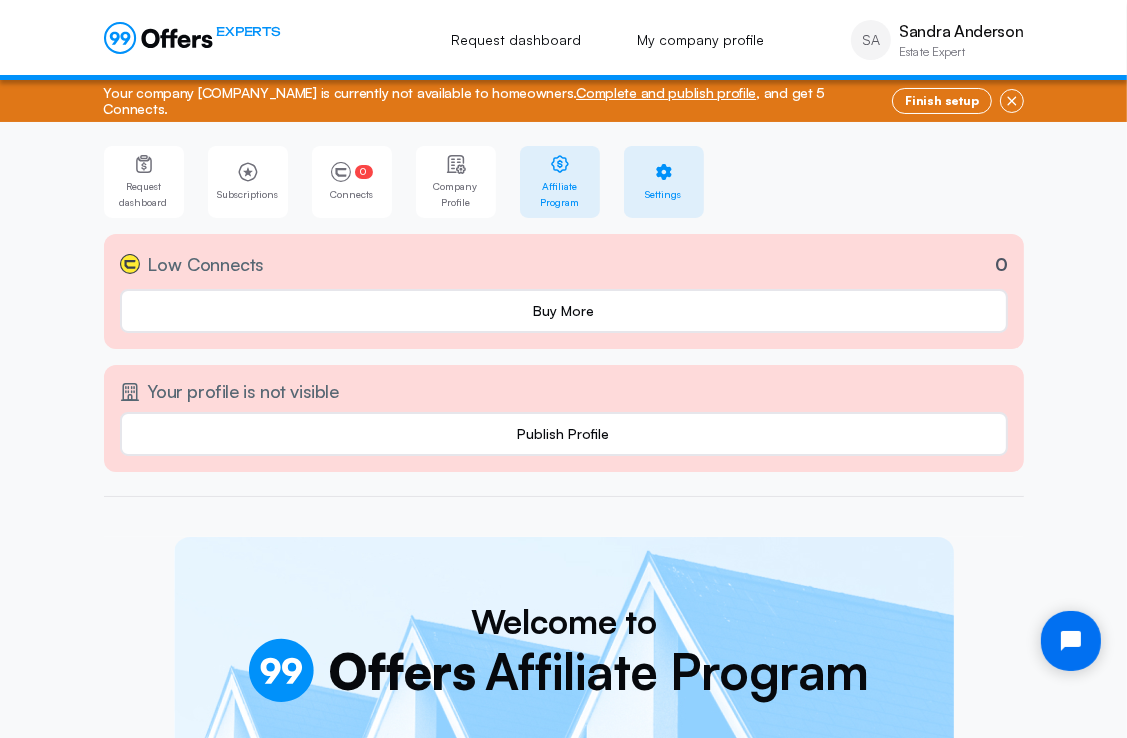 click at bounding box center [663, 172] 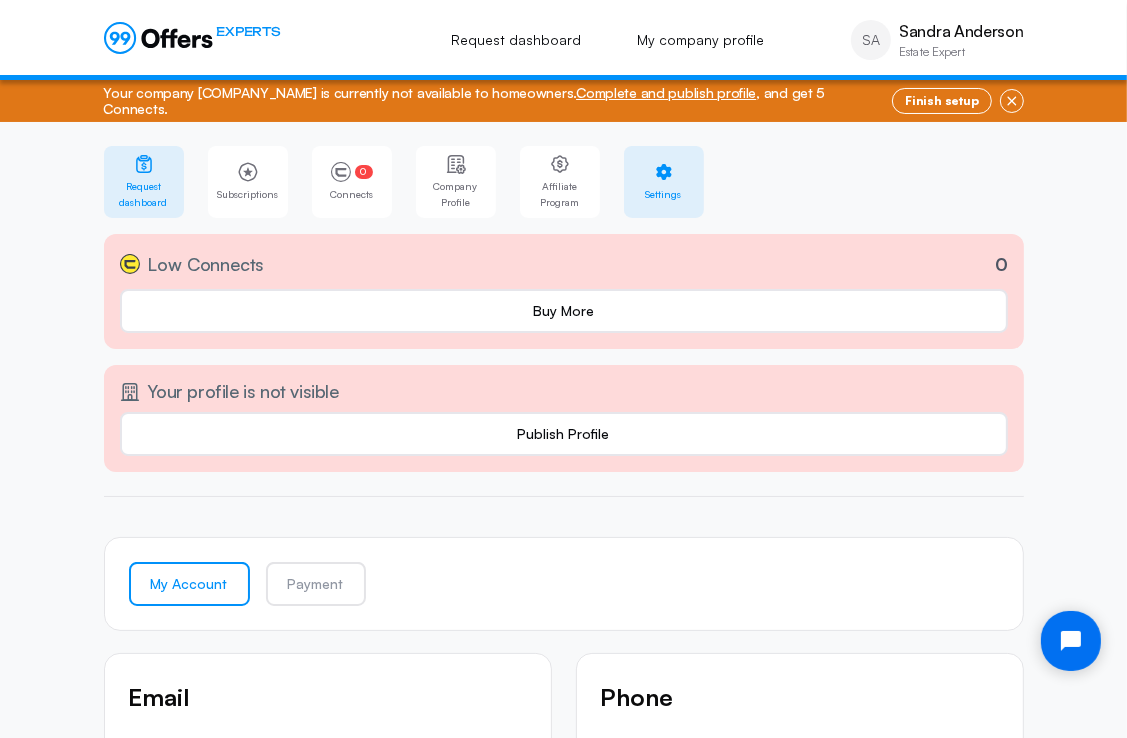 click on "Request dashboard" at bounding box center (144, 194) 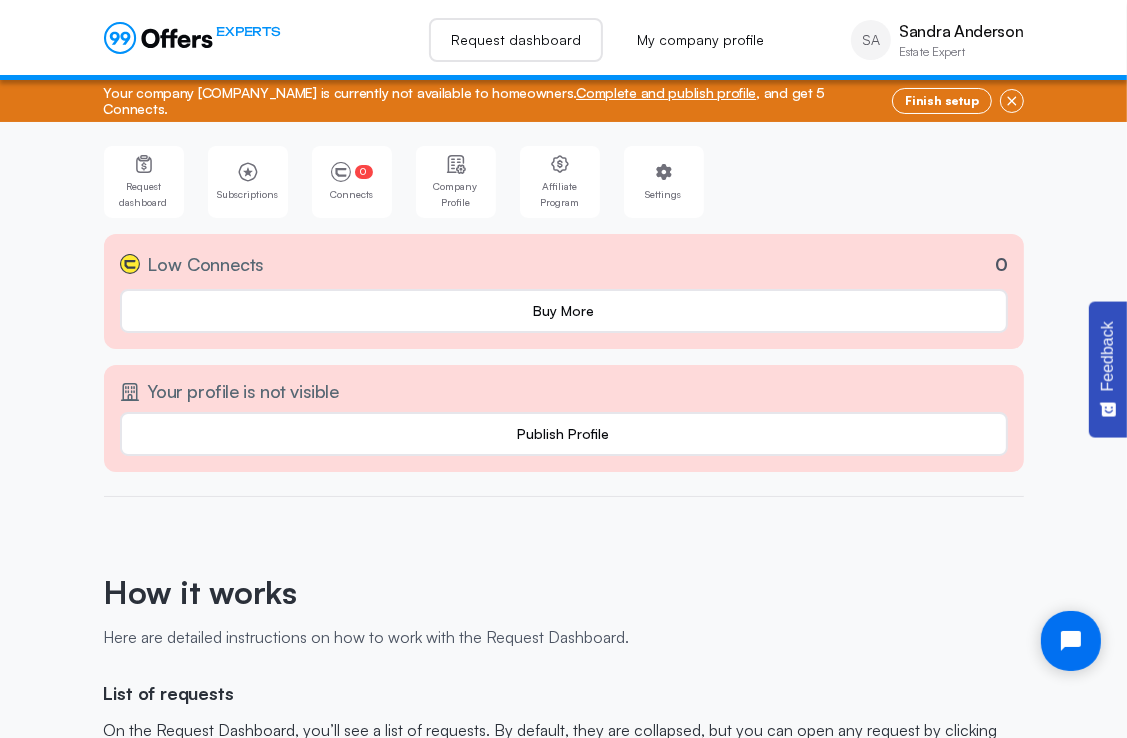 click on "Request dashboard" at bounding box center [516, 40] 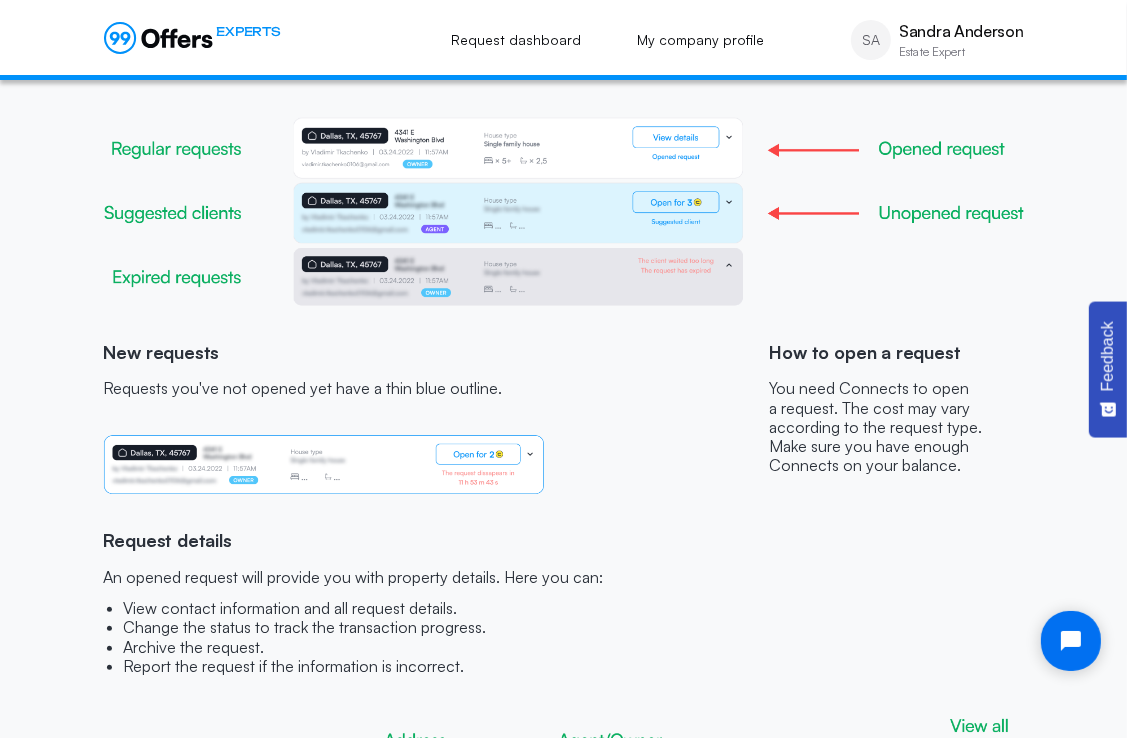 scroll, scrollTop: 1135, scrollLeft: 0, axis: vertical 